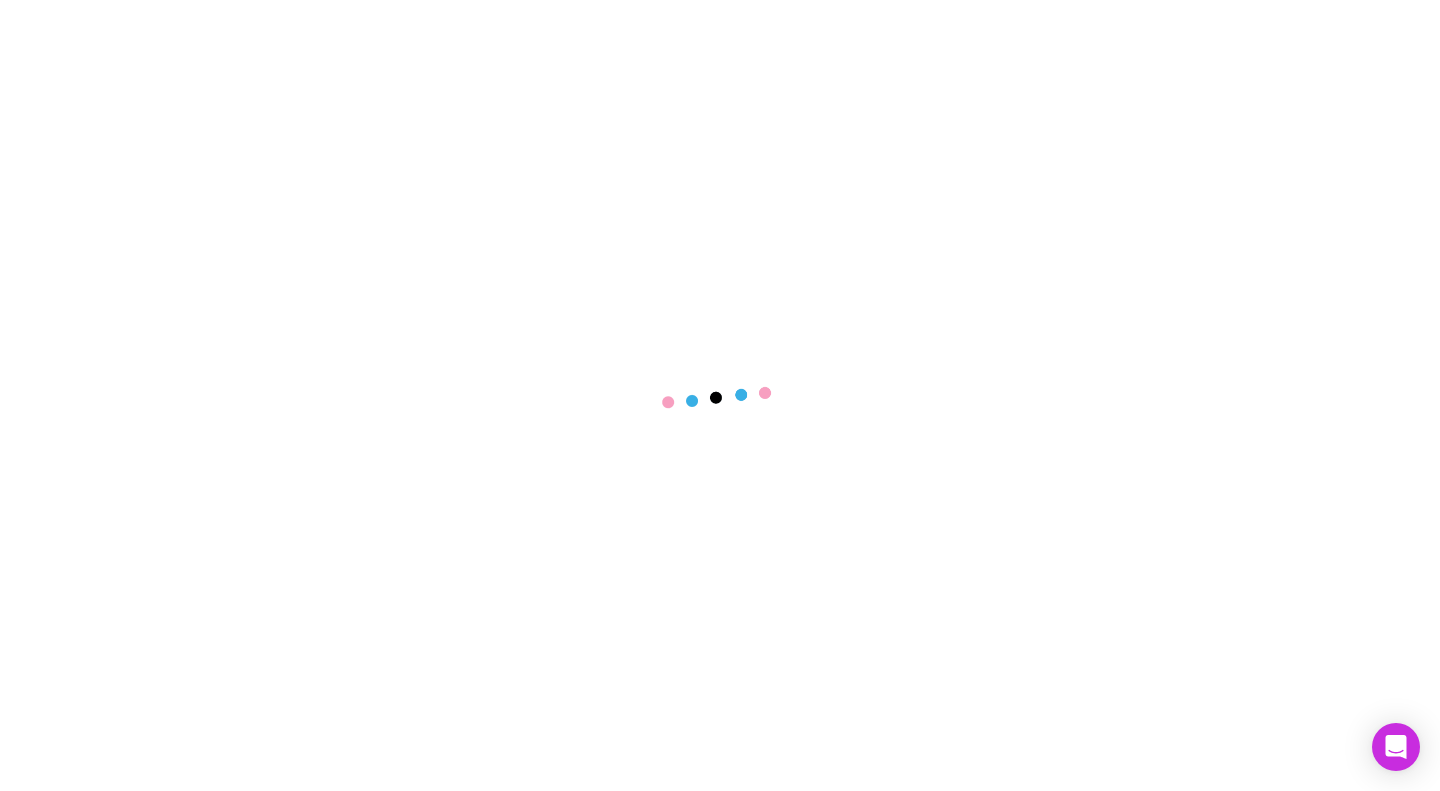 scroll, scrollTop: 0, scrollLeft: 0, axis: both 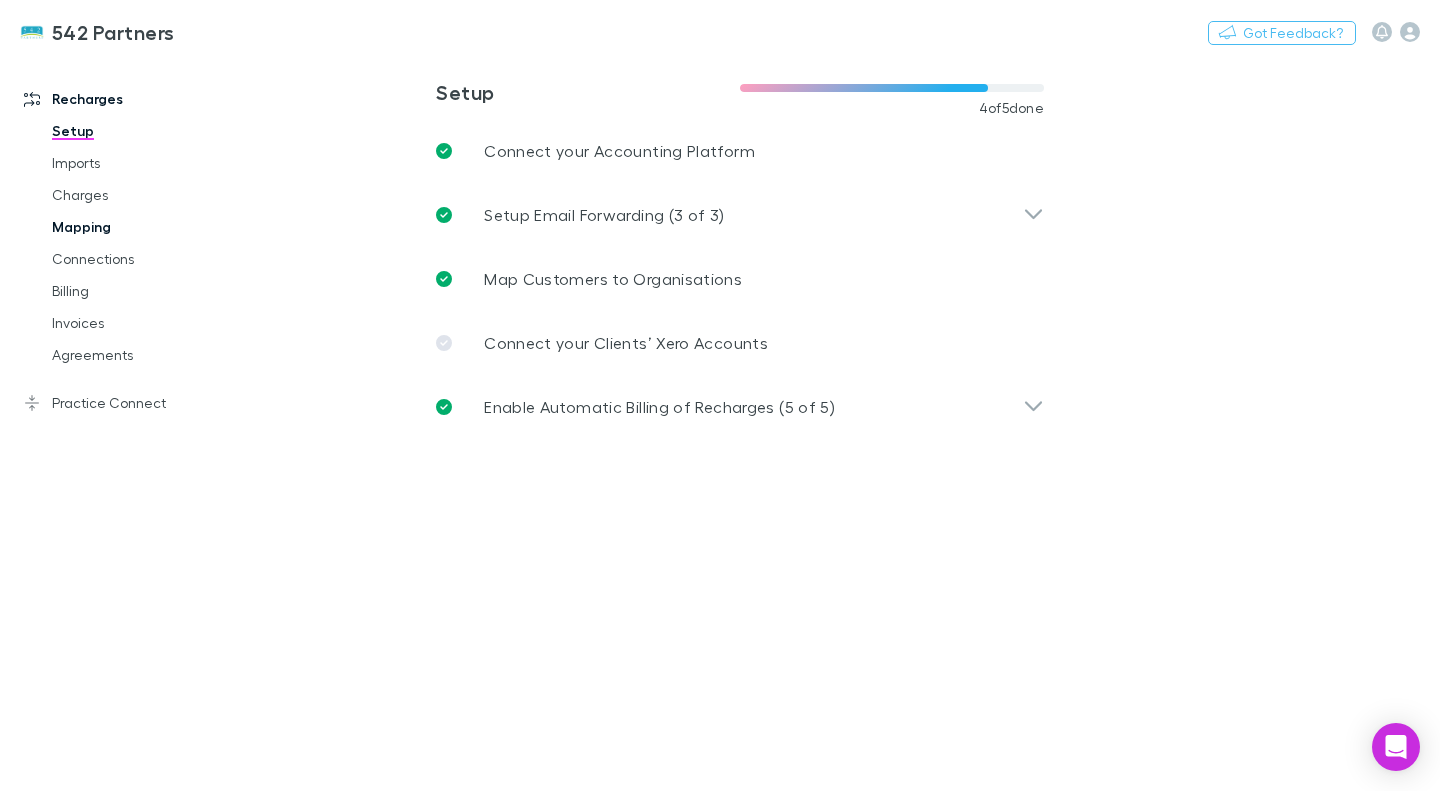 click on "Mapping" at bounding box center (145, 227) 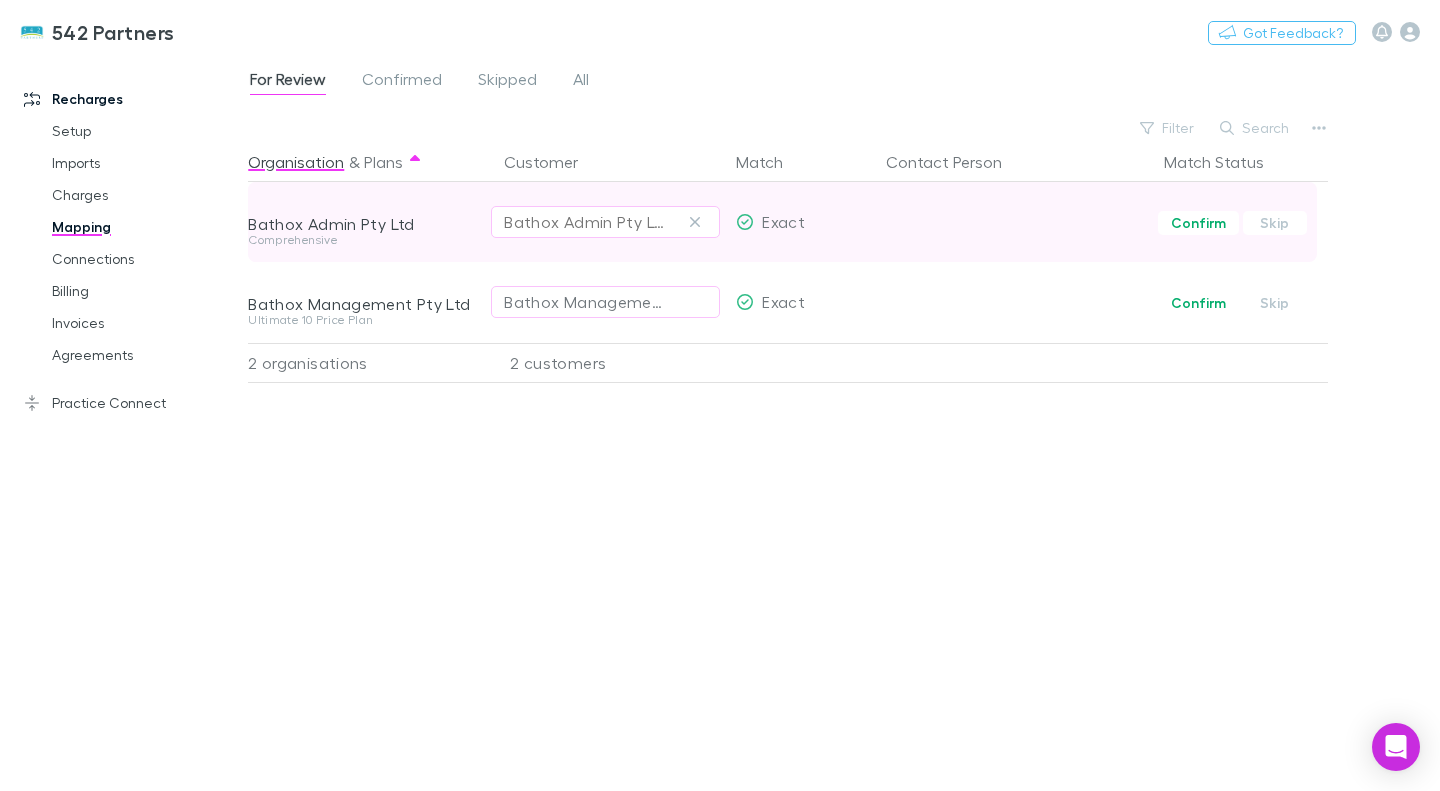 click on "Bathox Admin Pty Ltd" at bounding box center [605, 222] 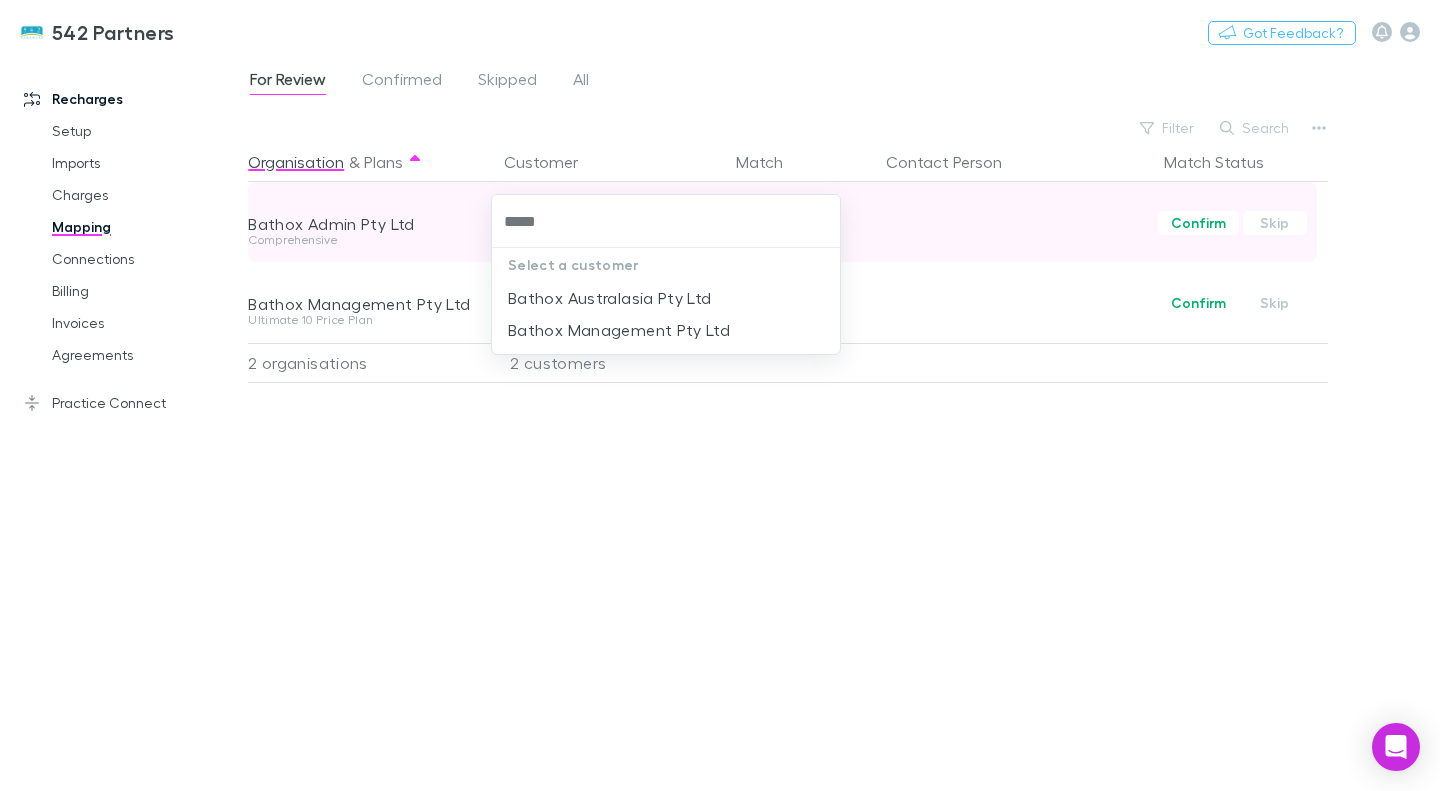 type on "******" 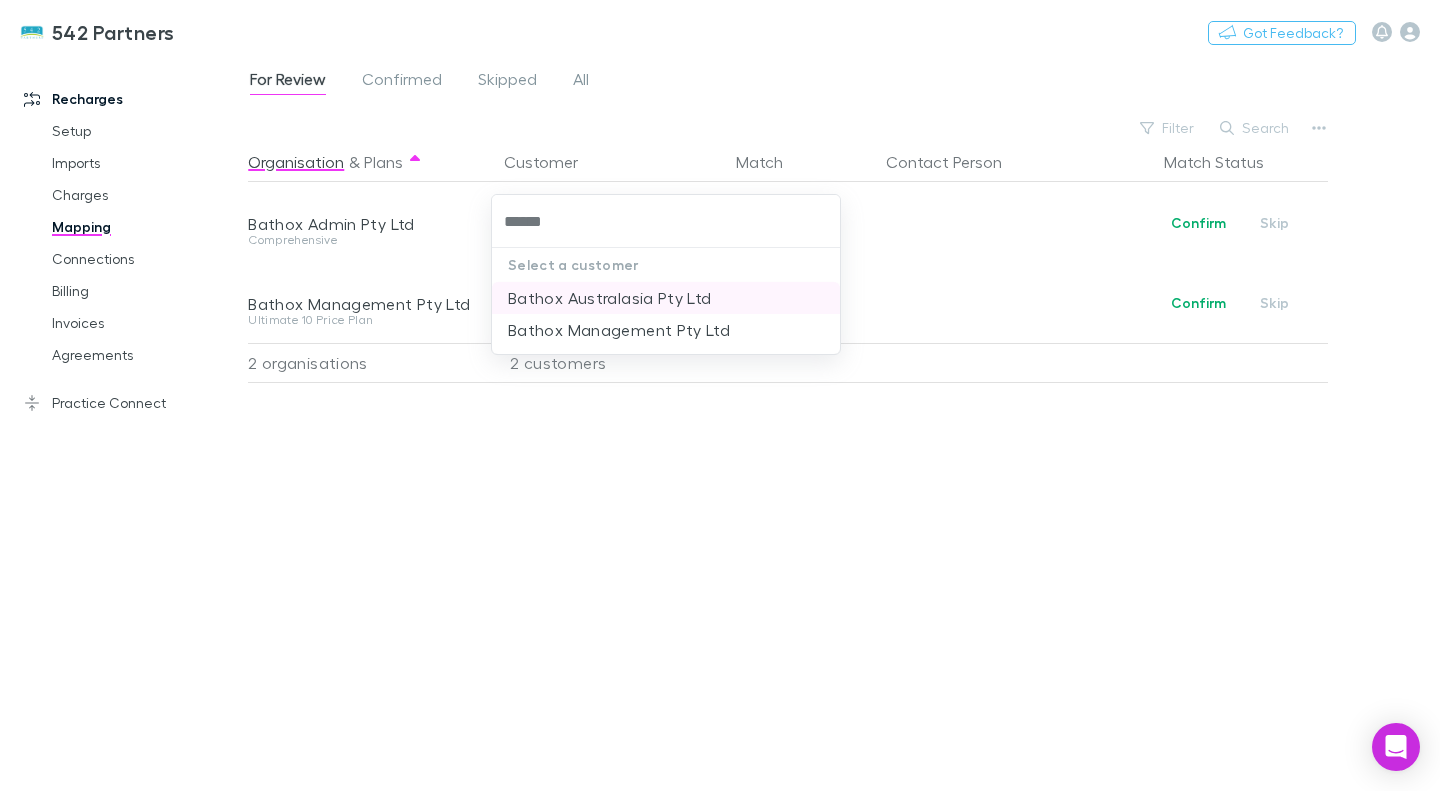 click on "Bathox Australasia Pty Ltd" at bounding box center (666, 298) 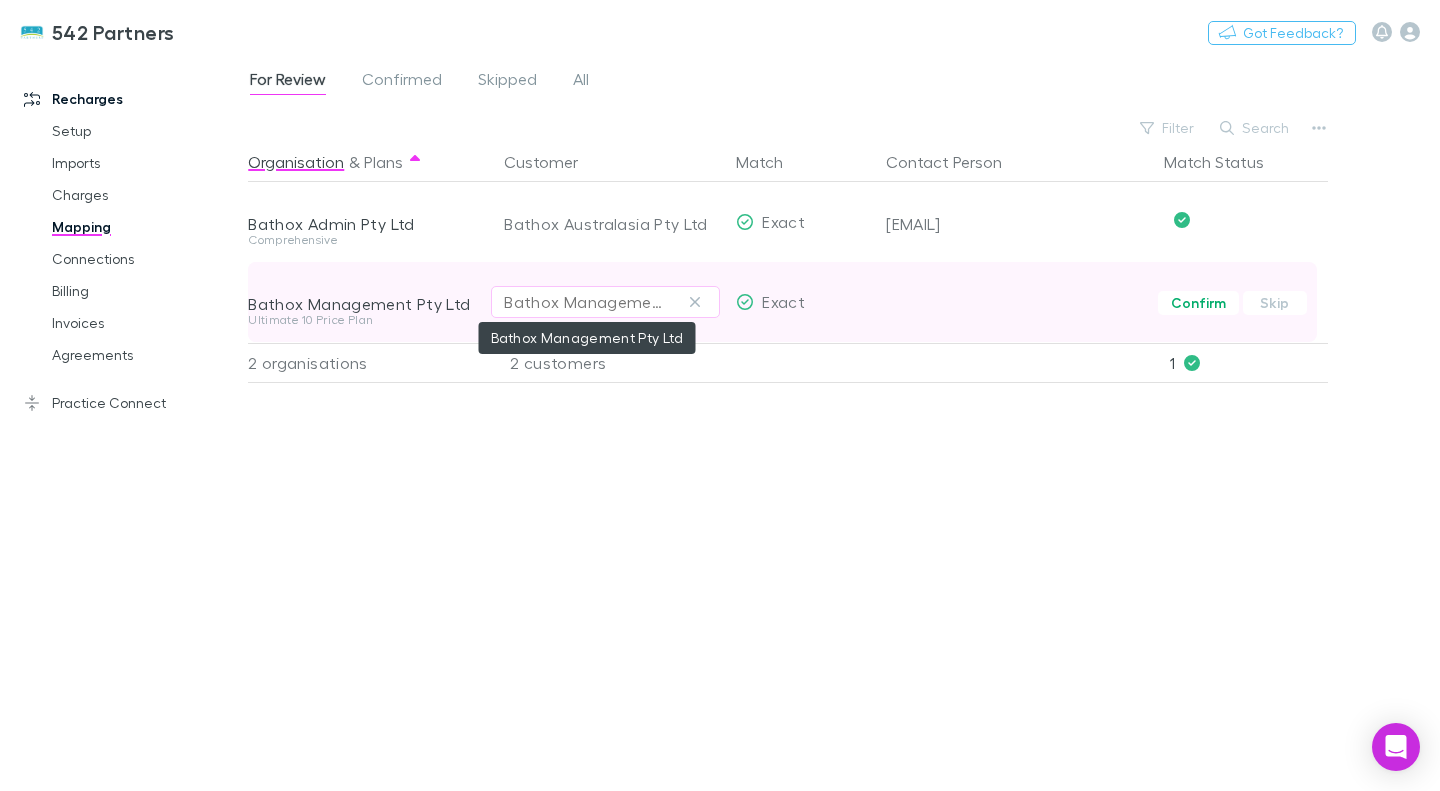 click on "Bathox Management Pty Ltd" at bounding box center (585, 302) 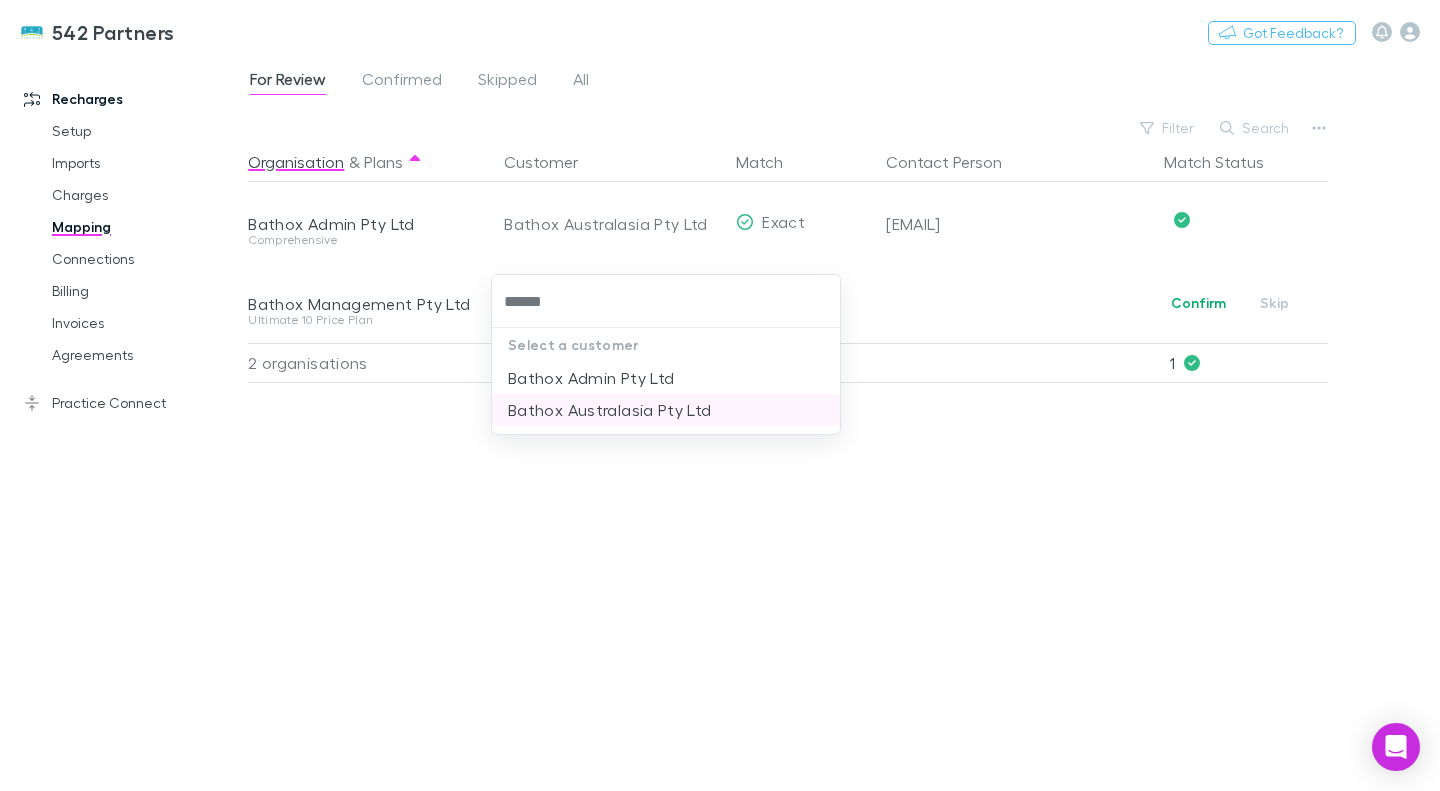 click on "Bathox Australasia Pty Ltd" at bounding box center [666, 410] 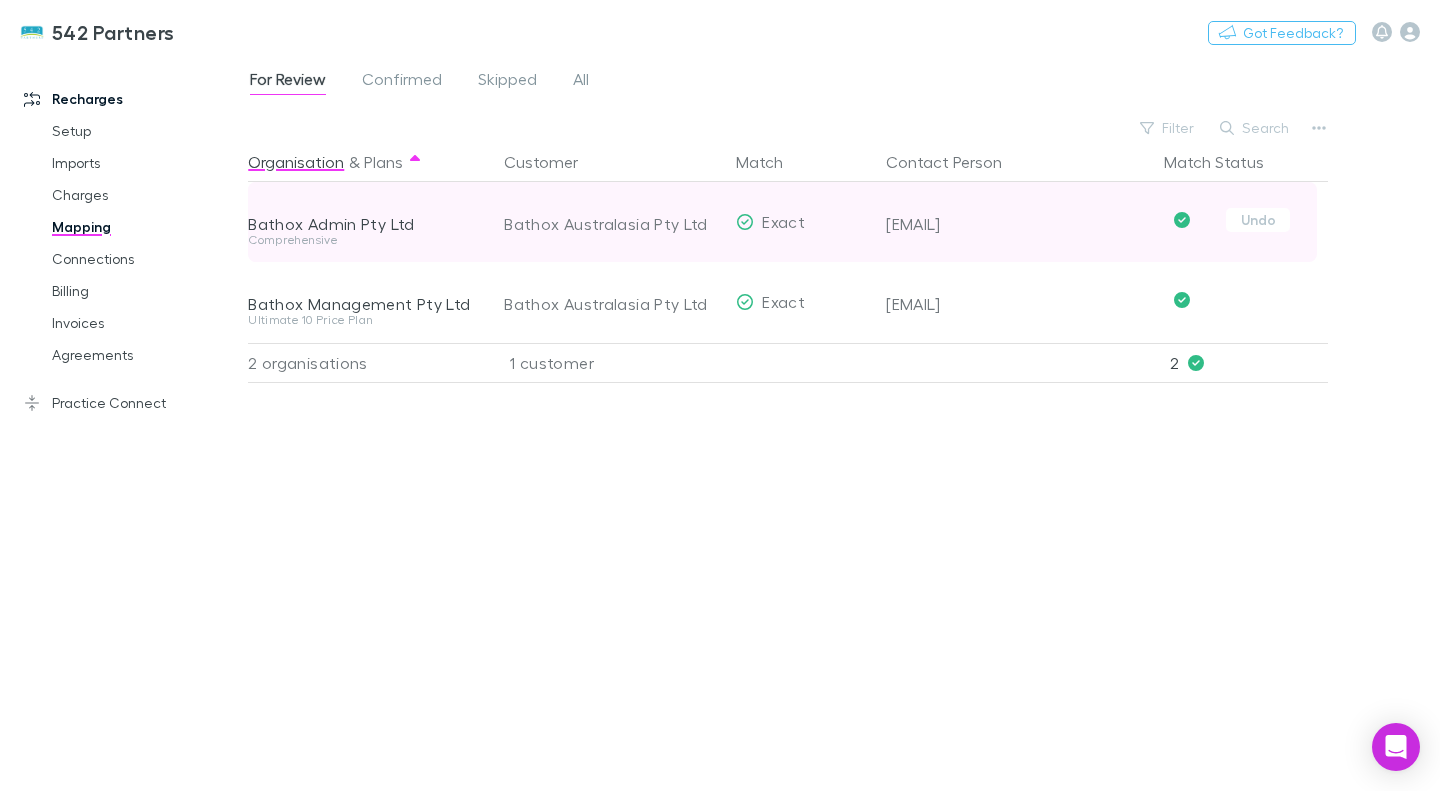 click on "[EMAIL]" at bounding box center (1017, 224) 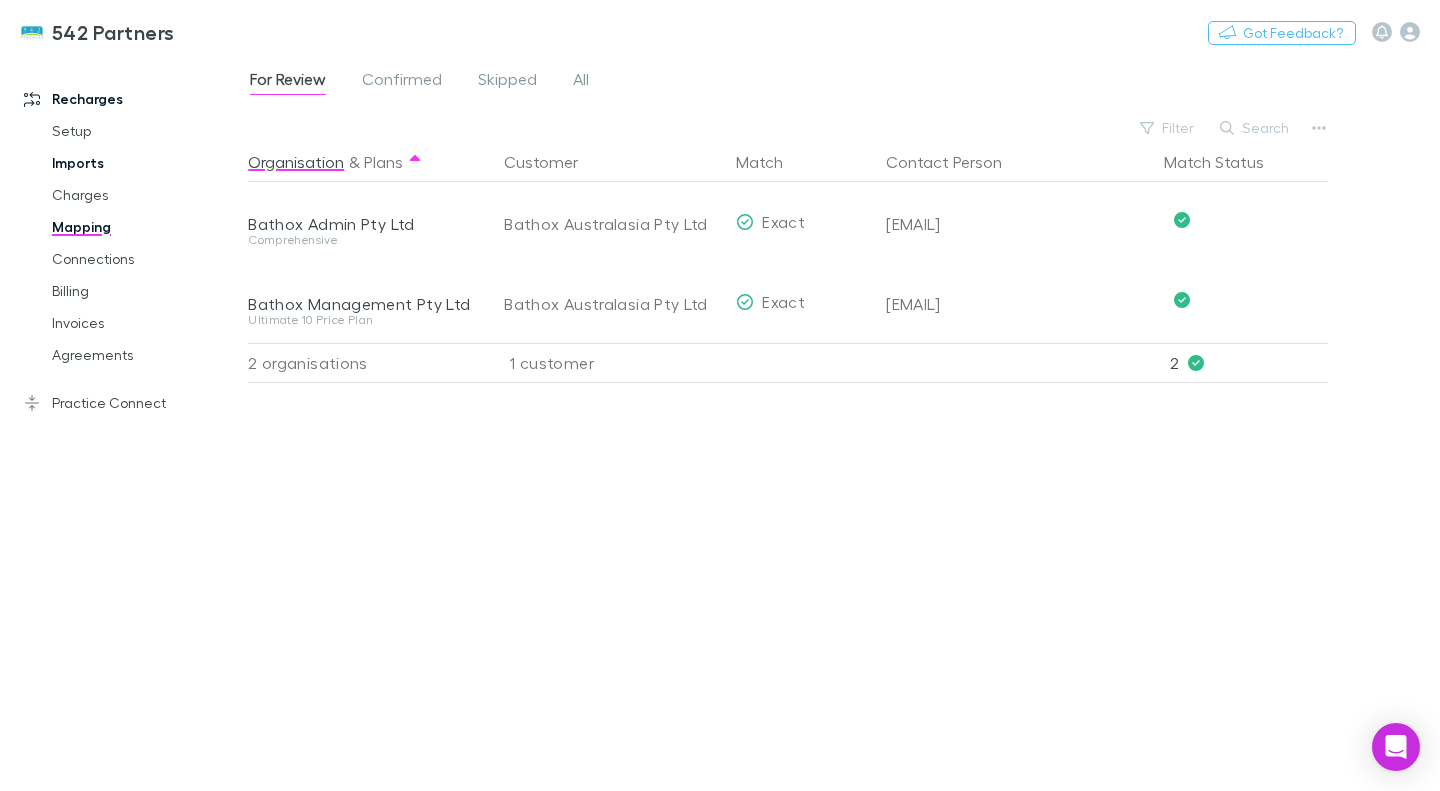 click on "Imports" at bounding box center [145, 163] 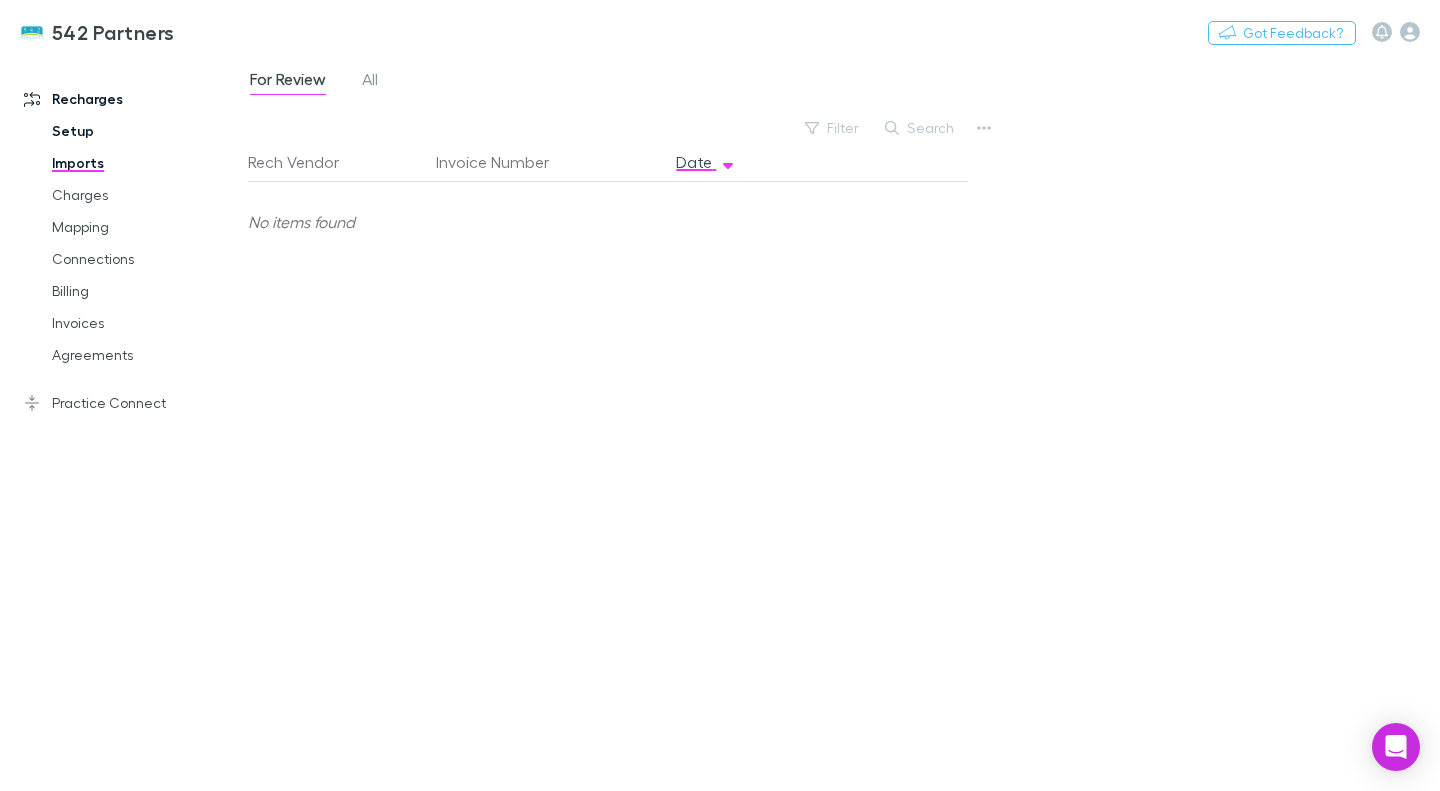 click on "Setup" at bounding box center [145, 131] 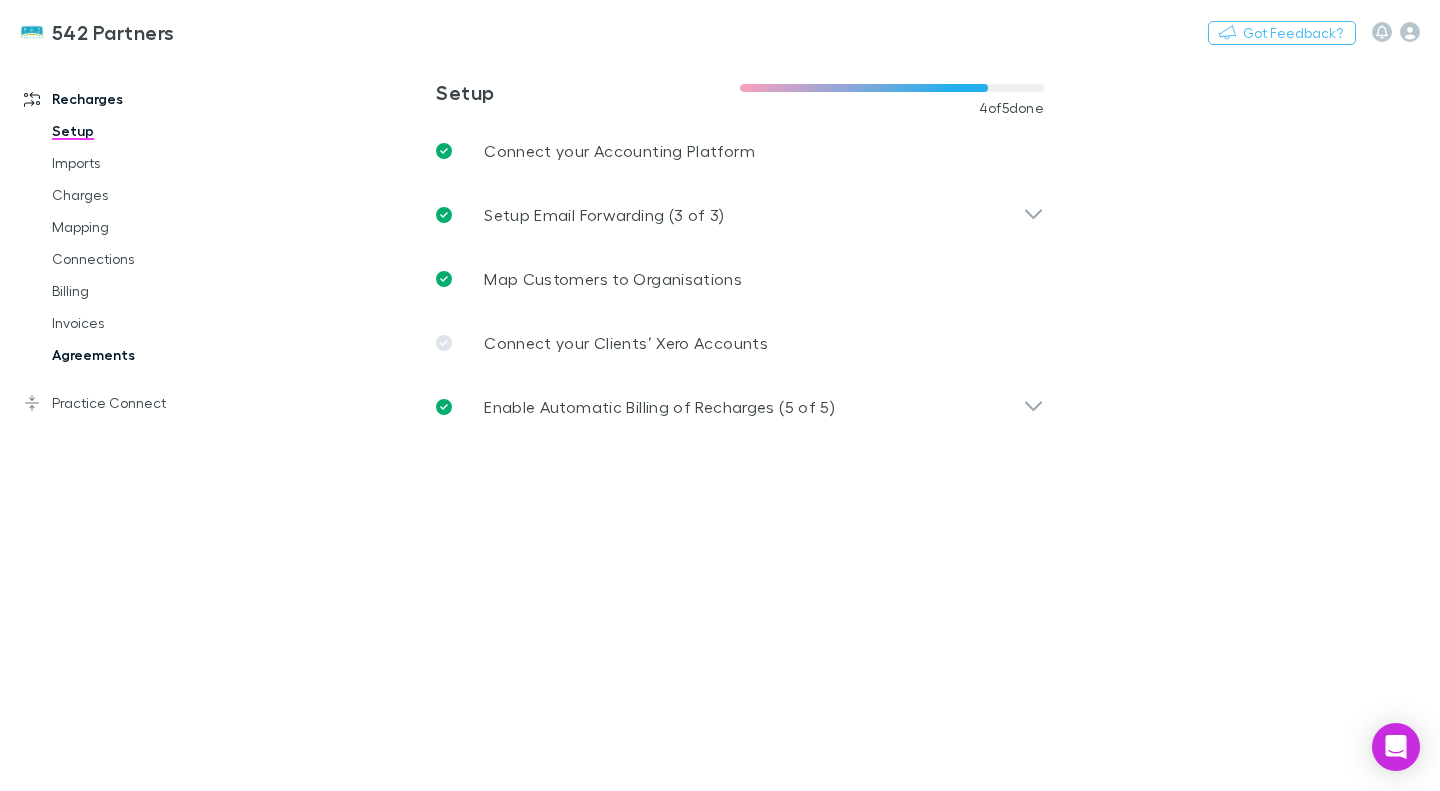 click on "Agreements" at bounding box center (145, 355) 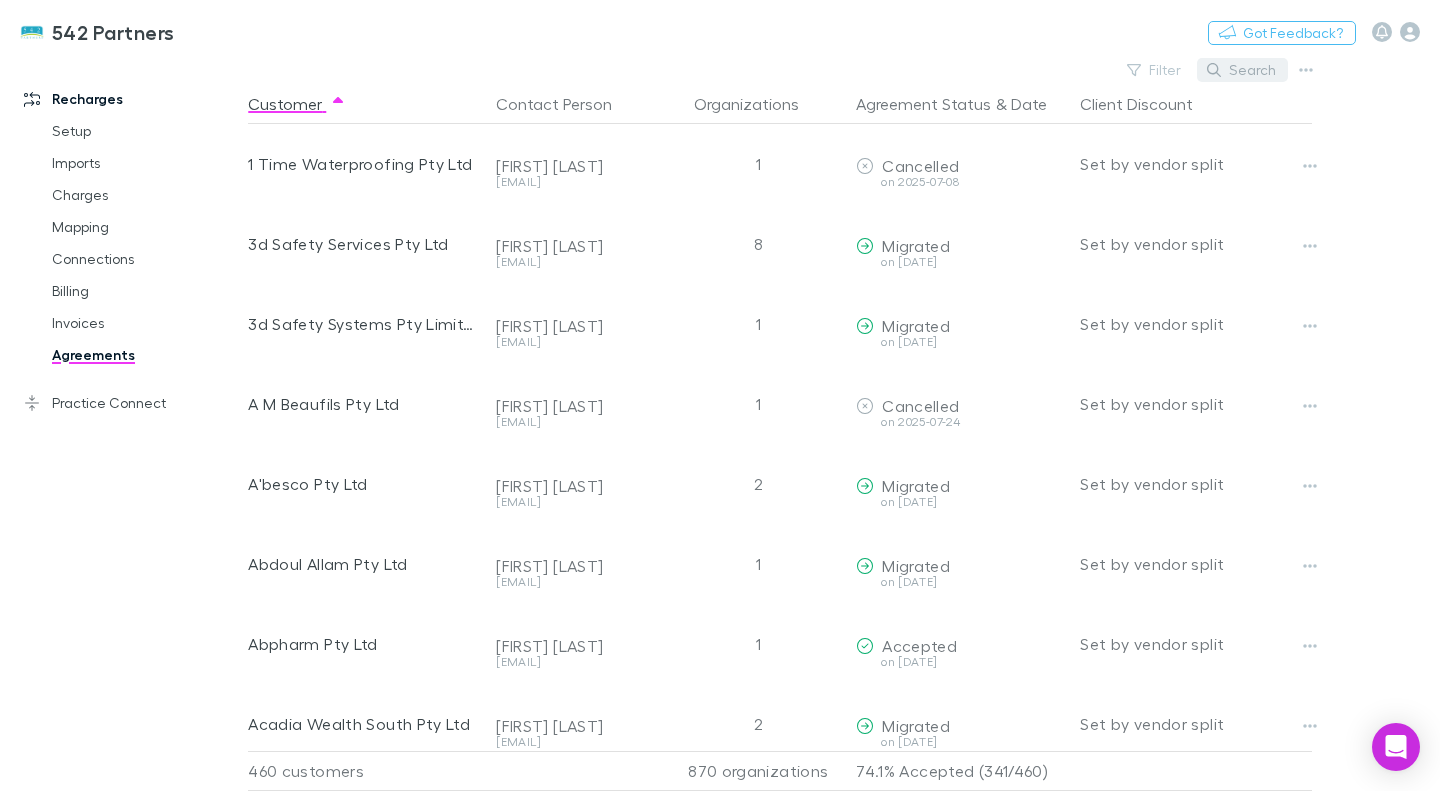 click on "Search" at bounding box center (1242, 70) 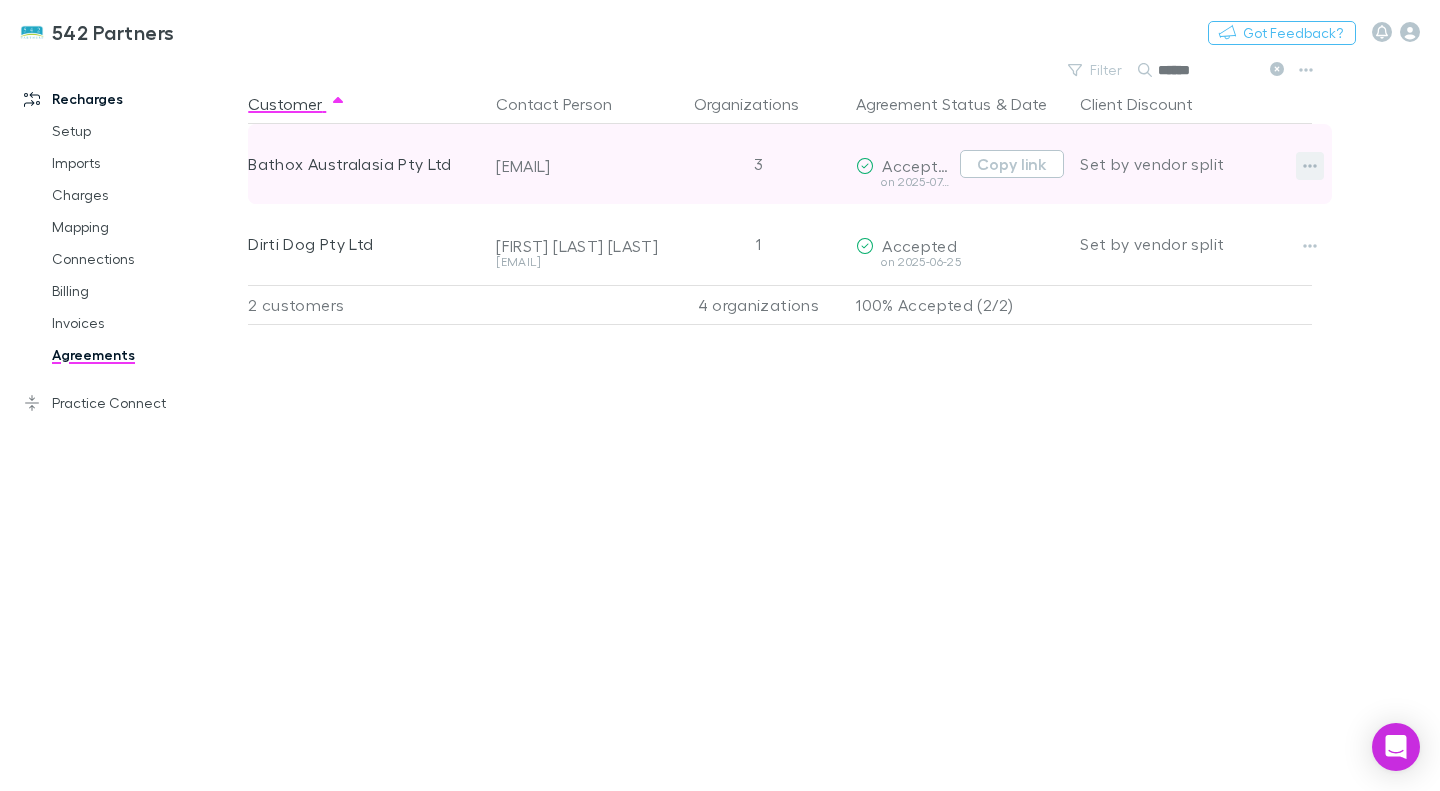 type on "******" 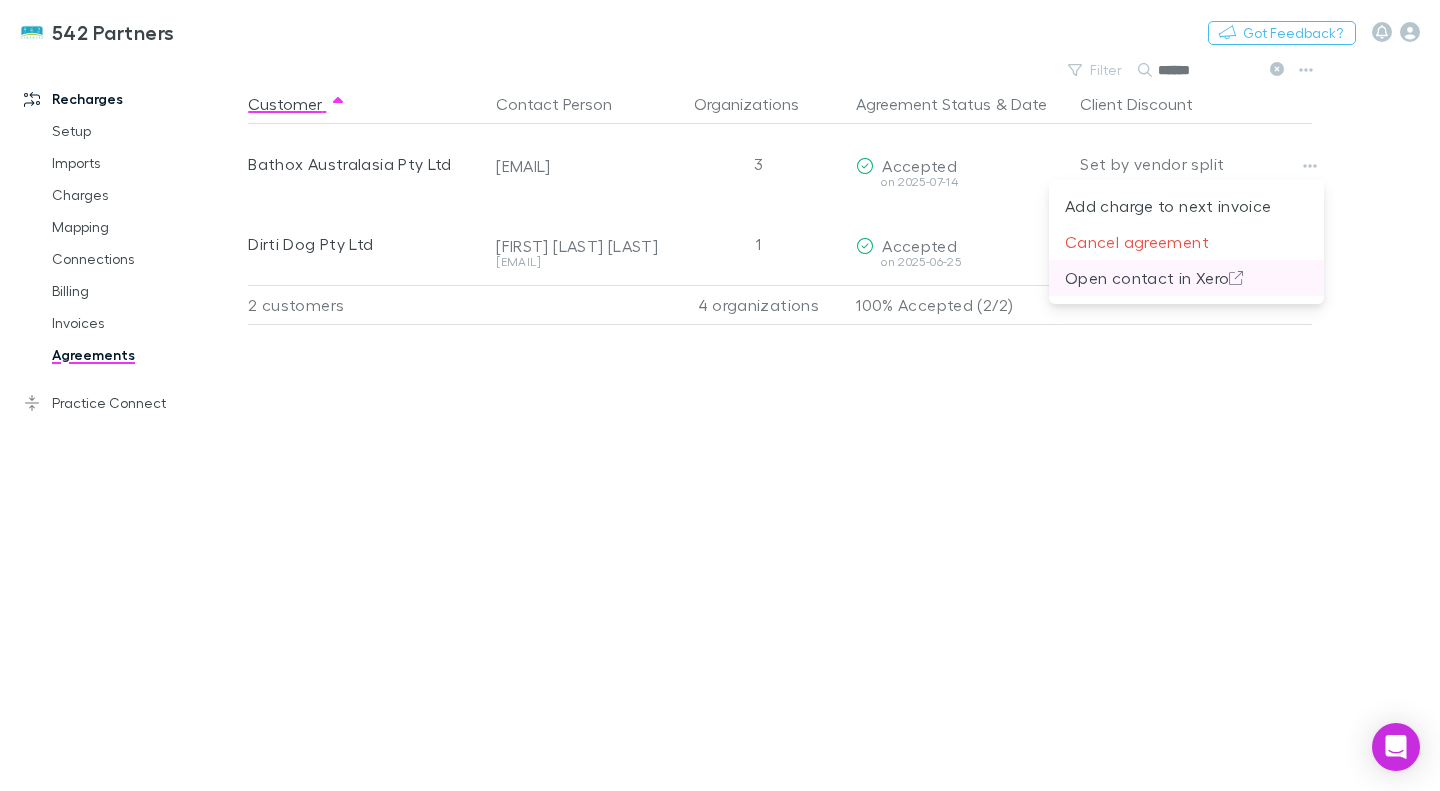 click on "Open contact in Xero" at bounding box center [1186, 278] 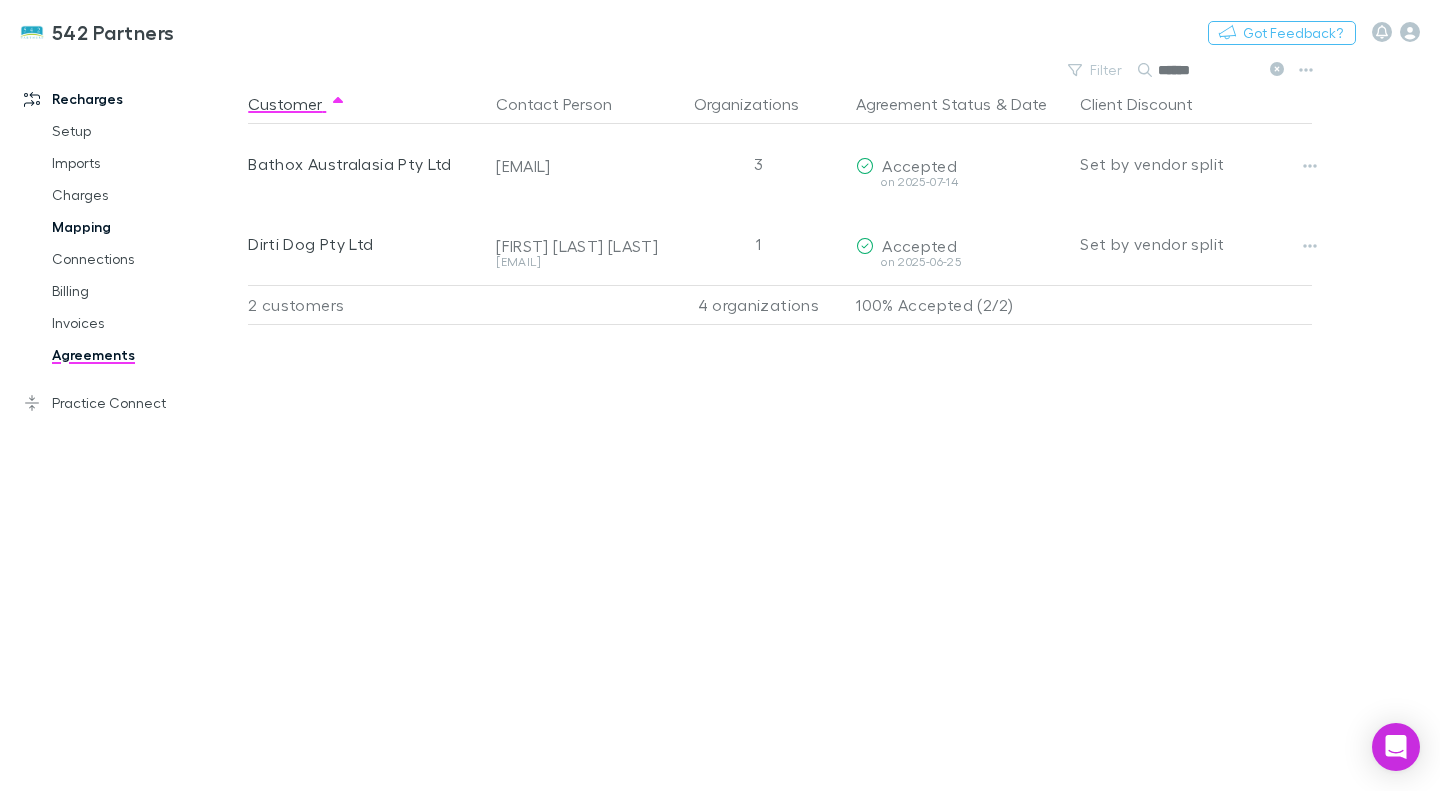 click on "Mapping" at bounding box center [145, 227] 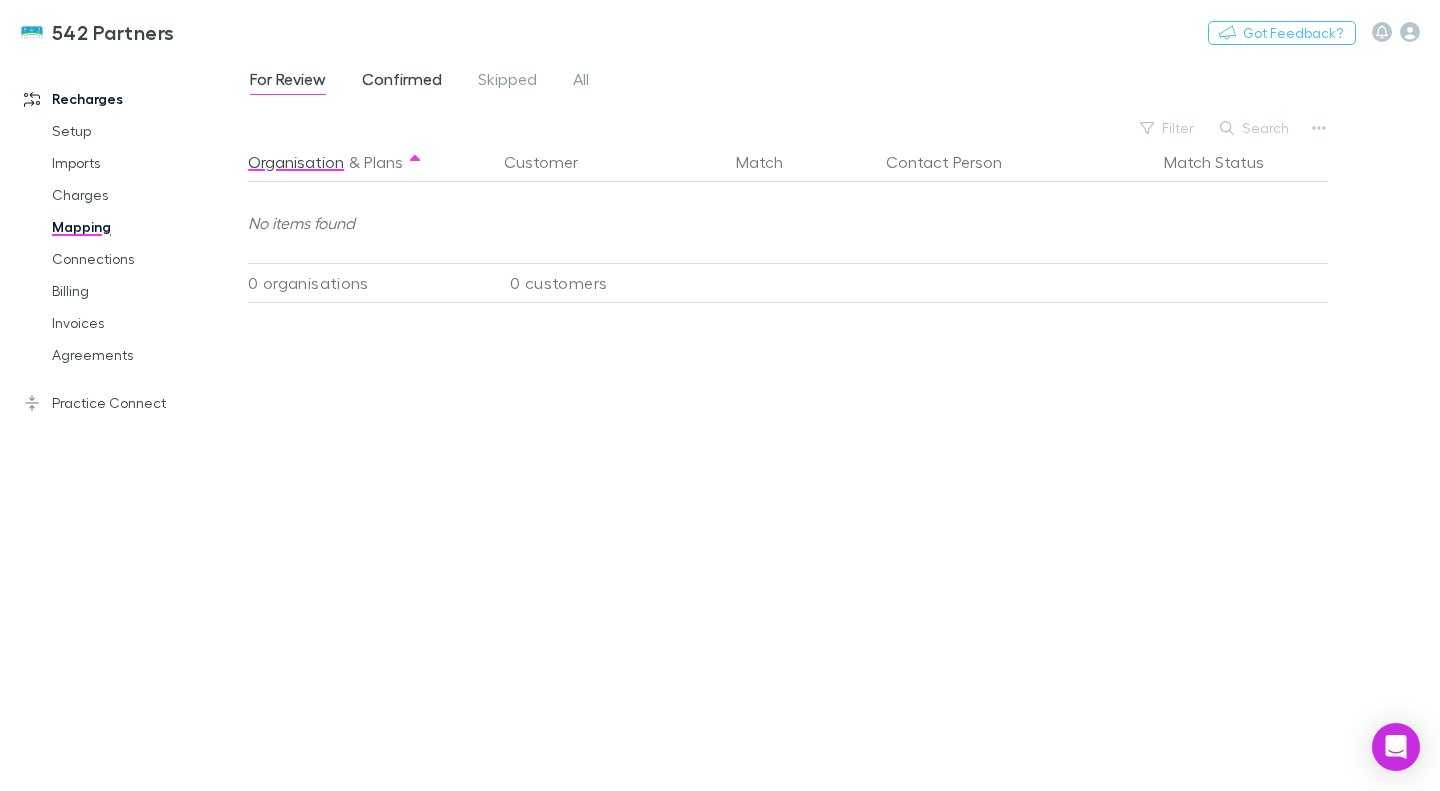 click on "Confirmed" at bounding box center (402, 82) 